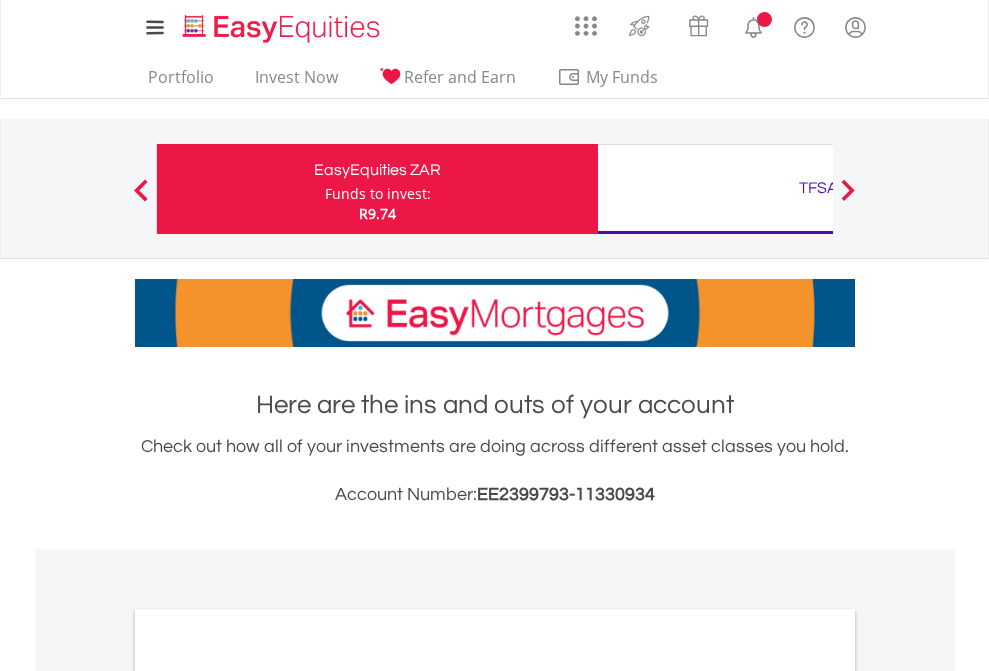 scroll, scrollTop: 0, scrollLeft: 0, axis: both 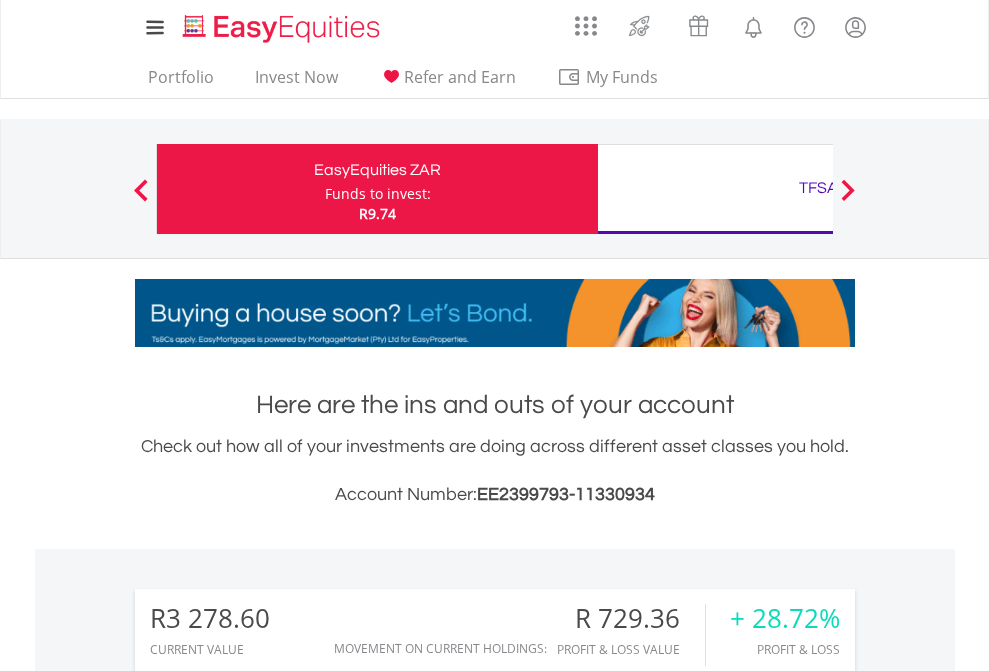 click on "Funds to invest:" at bounding box center (378, 194) 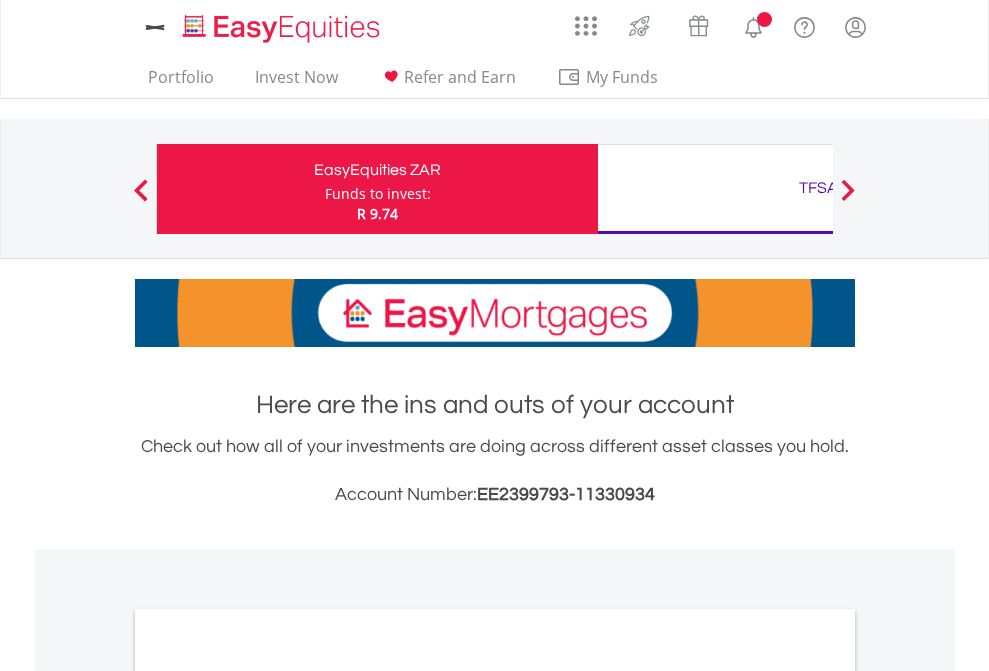 scroll, scrollTop: 0, scrollLeft: 0, axis: both 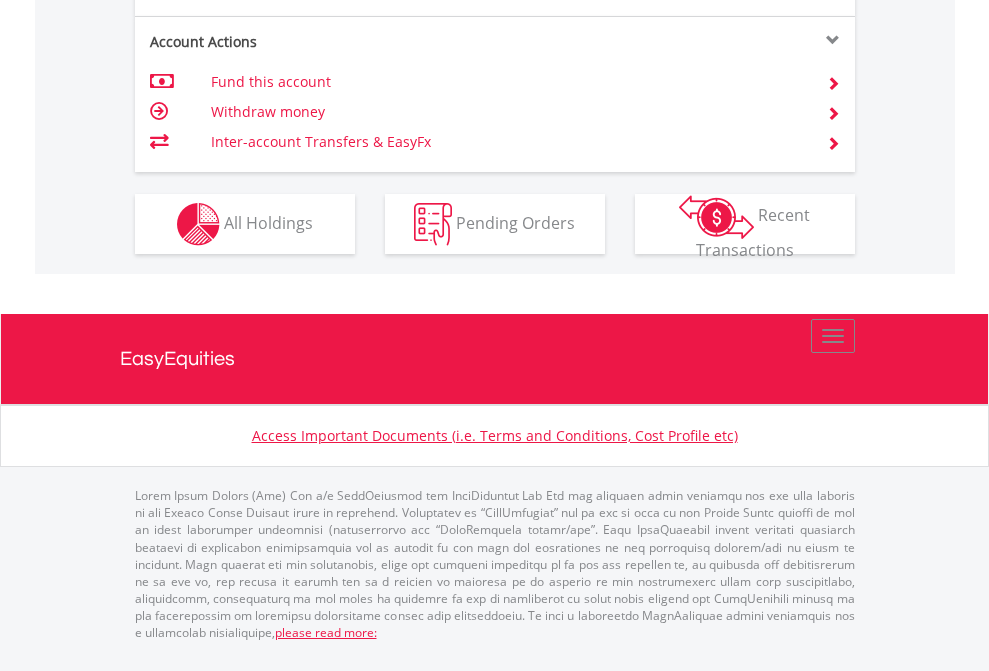 click on "Investment types" at bounding box center [706, -337] 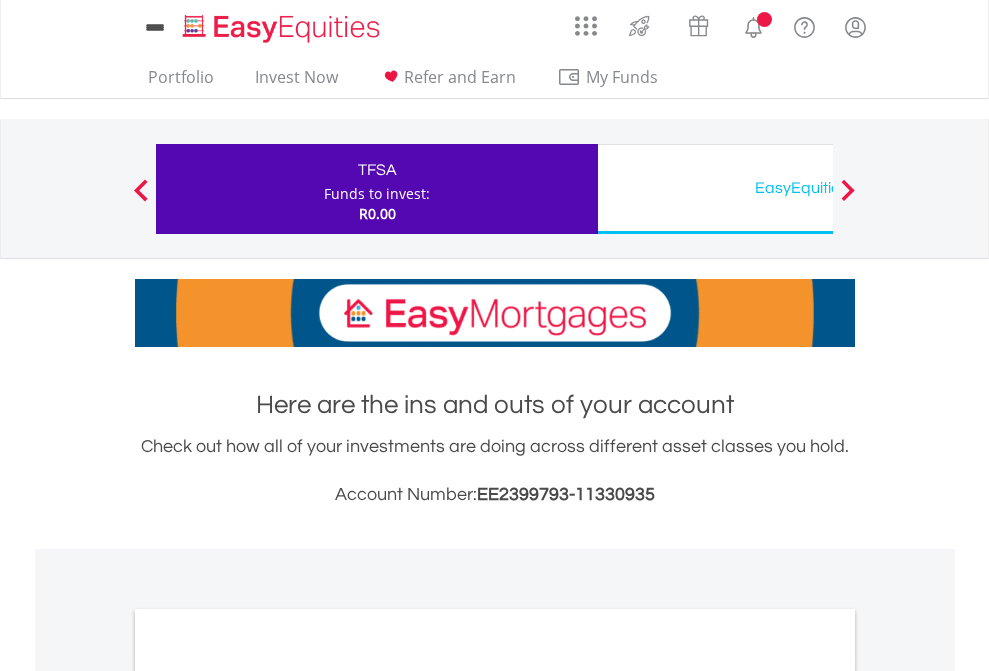 scroll, scrollTop: 0, scrollLeft: 0, axis: both 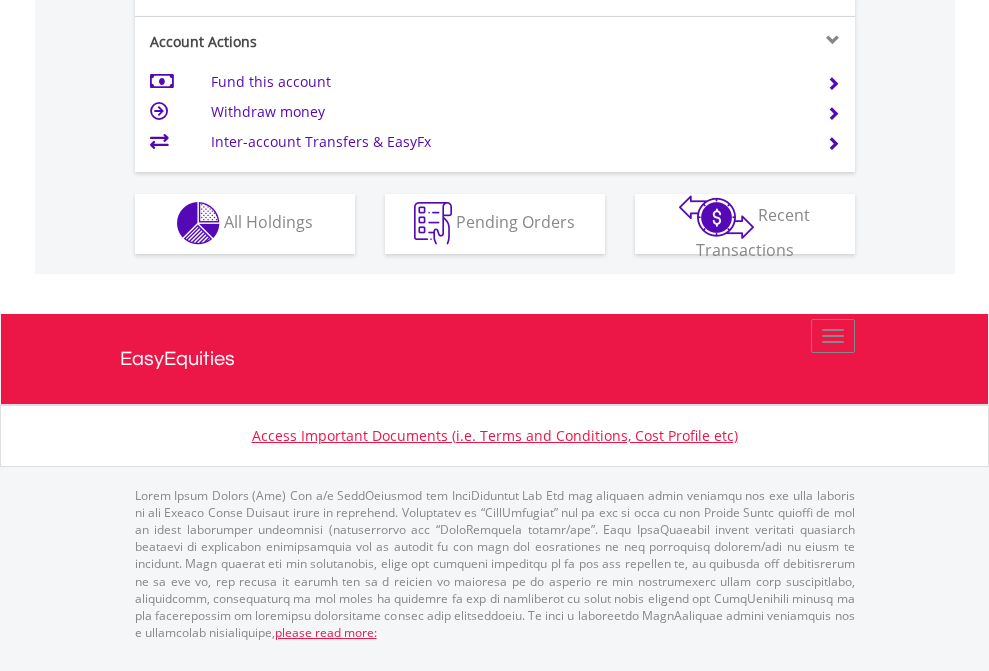 click on "Investment types" at bounding box center [706, -353] 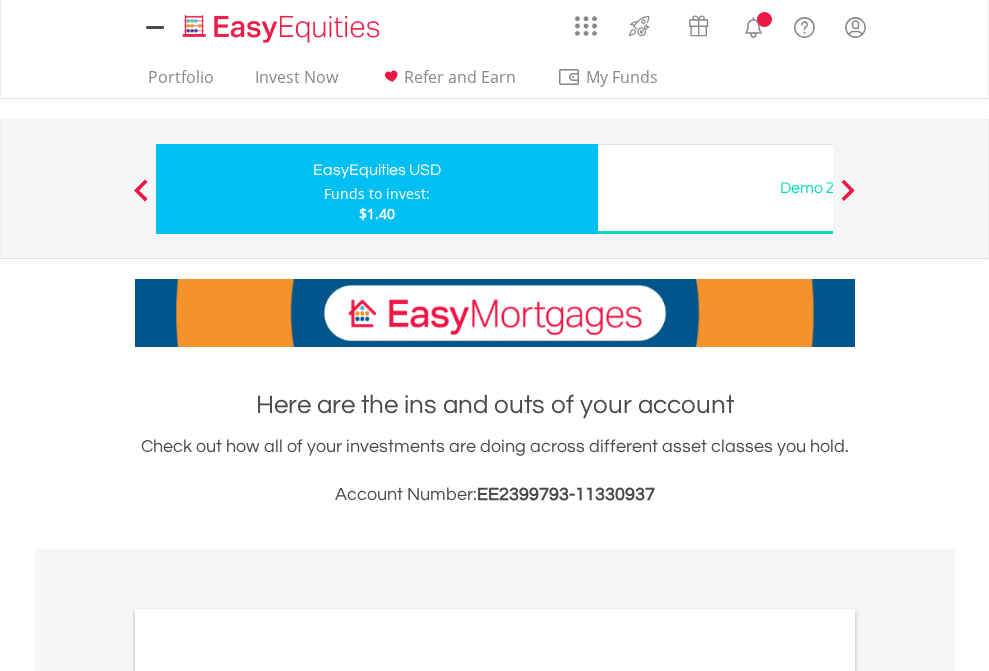 scroll, scrollTop: 0, scrollLeft: 0, axis: both 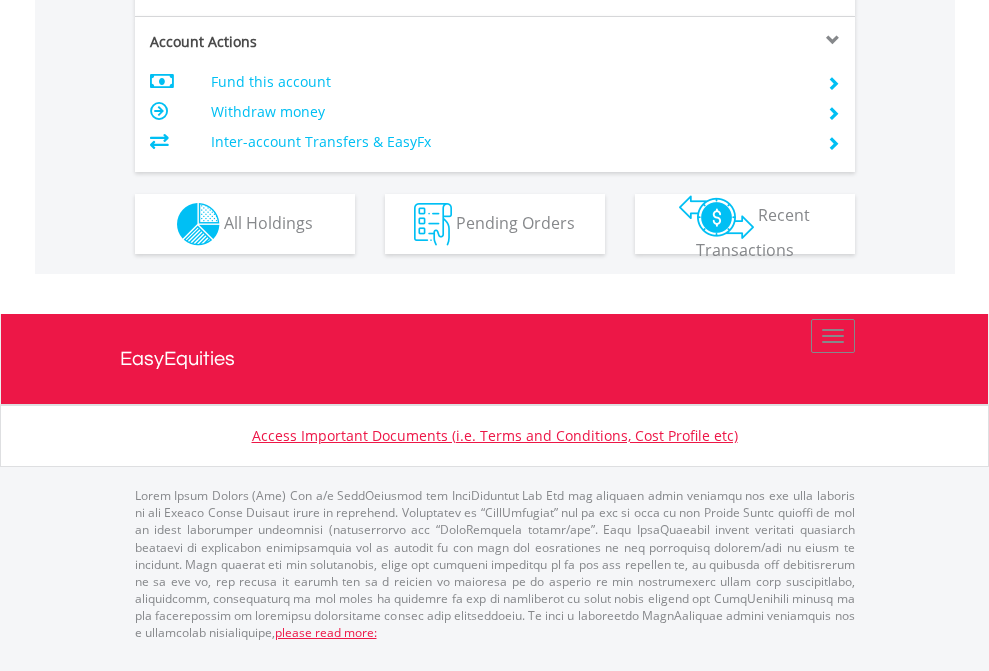 click on "Investment types" at bounding box center [706, -337] 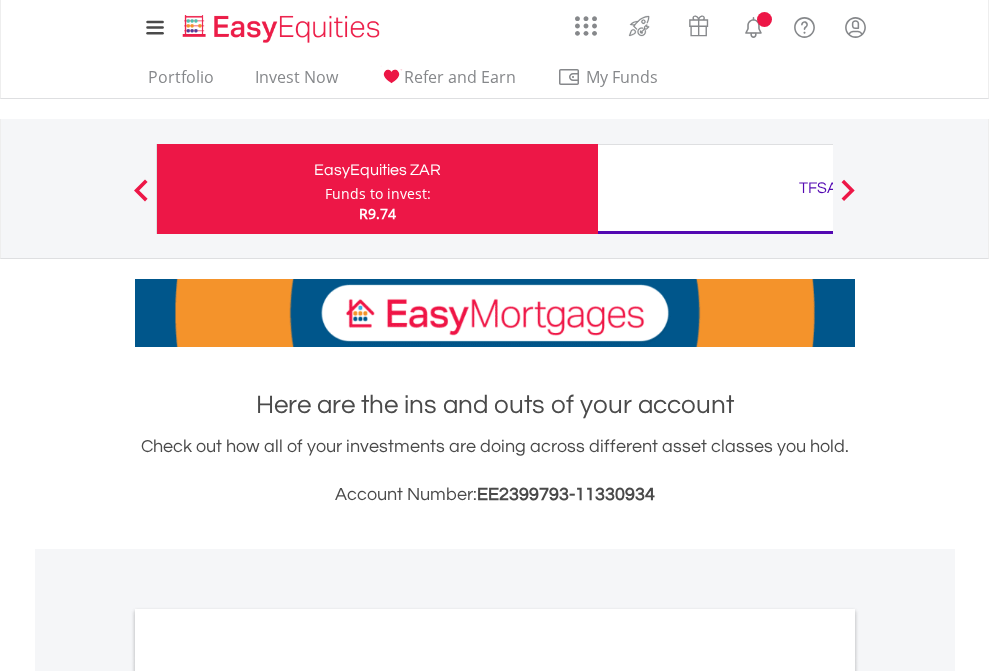 scroll, scrollTop: 1933, scrollLeft: 0, axis: vertical 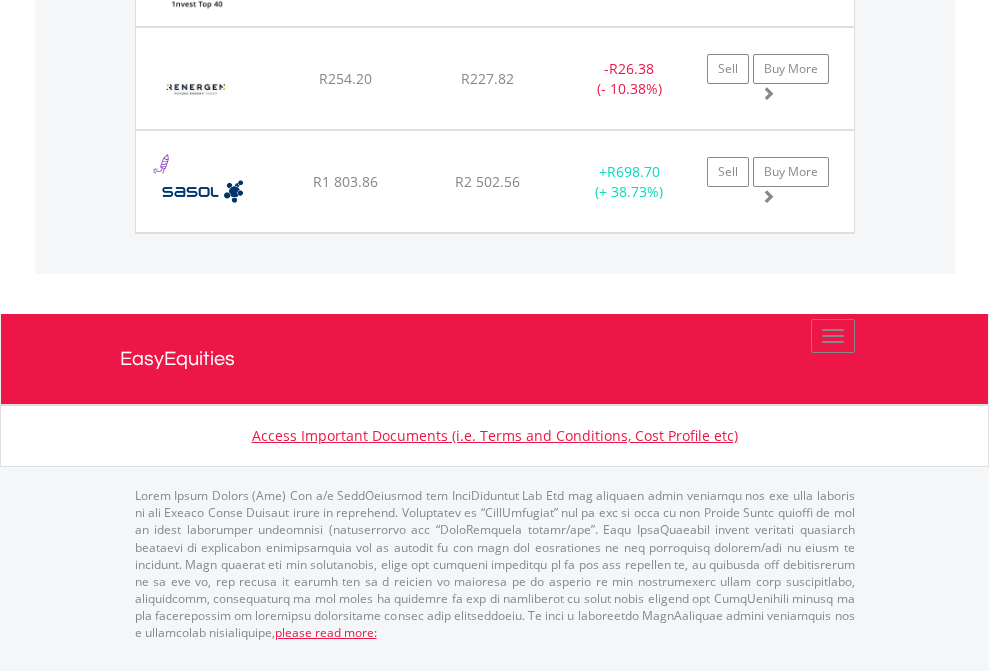 click on "TFSA" at bounding box center (818, -1174) 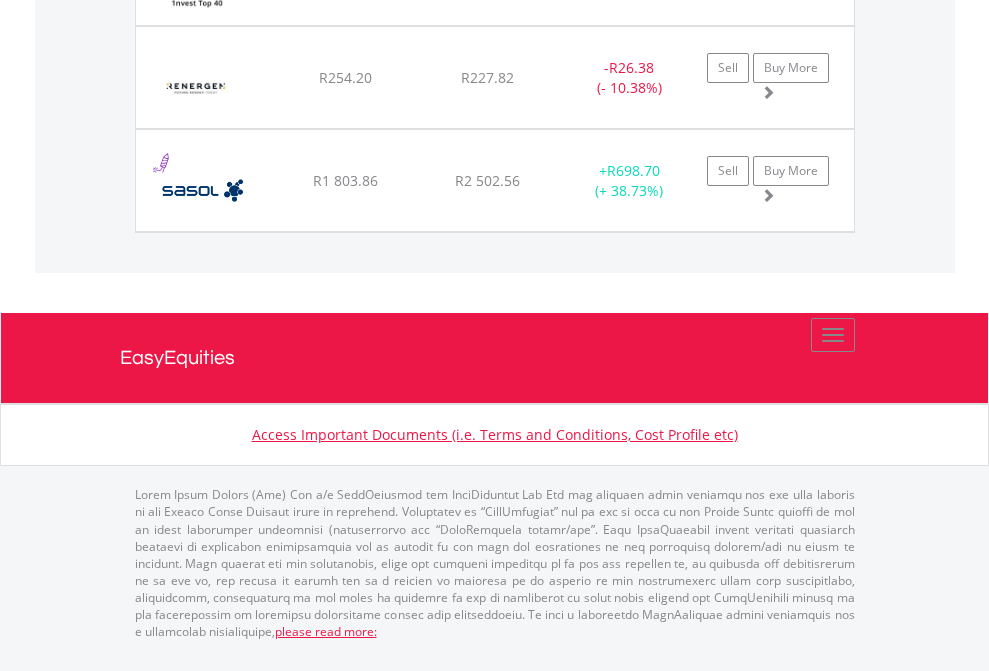 scroll, scrollTop: 144, scrollLeft: 0, axis: vertical 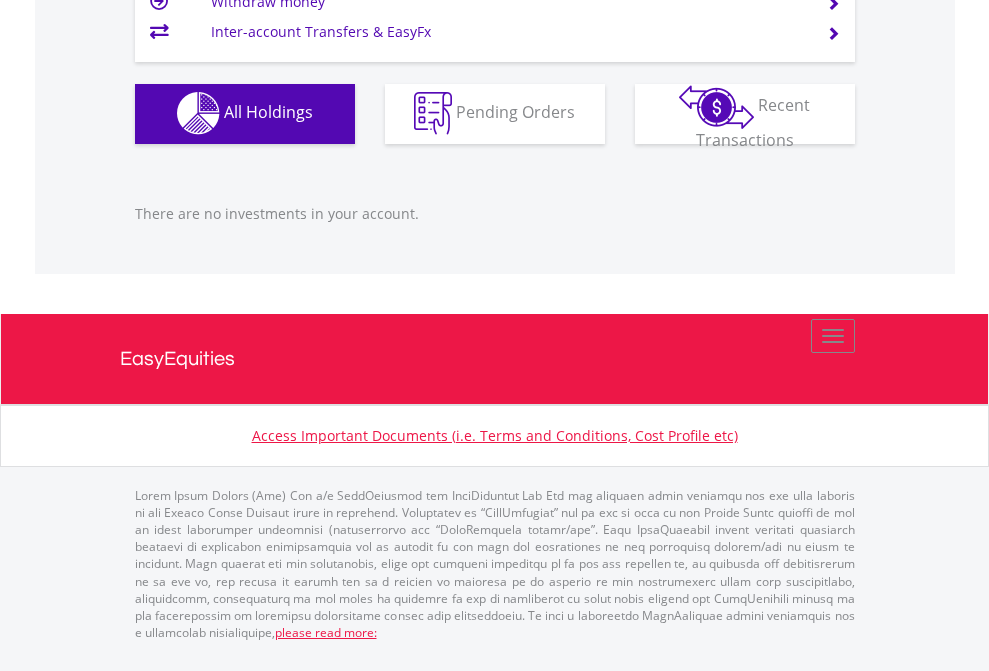 click on "EasyEquities USD" at bounding box center (818, -1142) 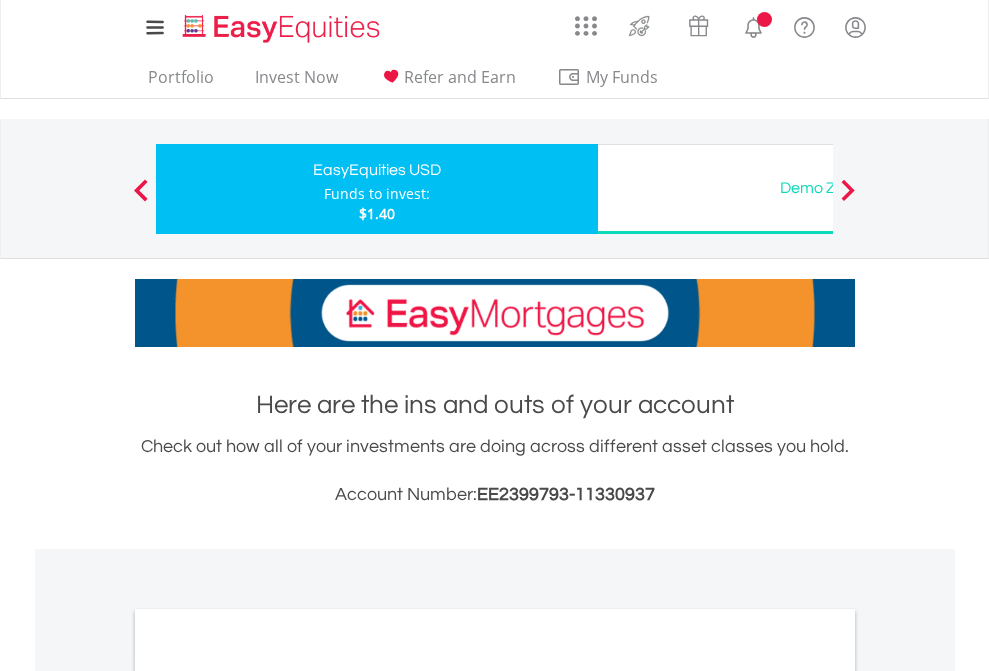 scroll, scrollTop: 0, scrollLeft: 0, axis: both 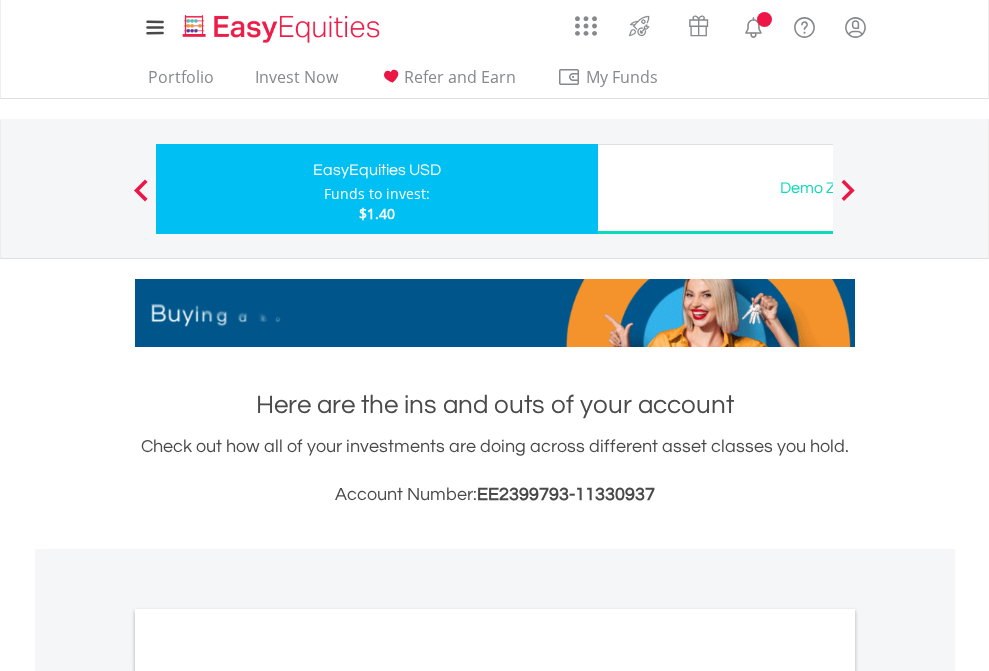 click on "All Holdings" at bounding box center [268, 1096] 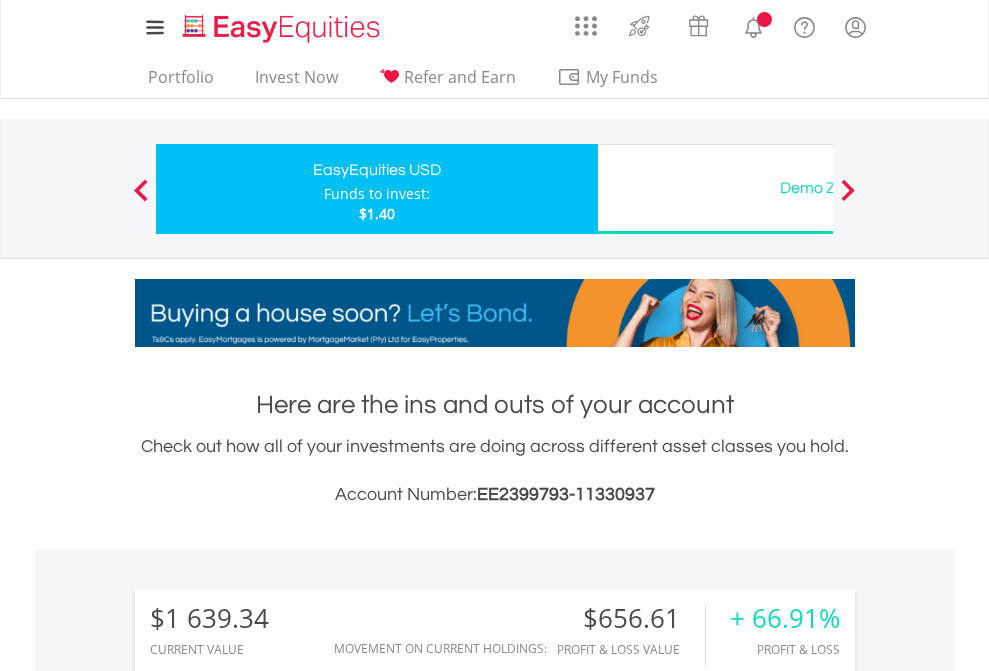 scroll, scrollTop: 1202, scrollLeft: 0, axis: vertical 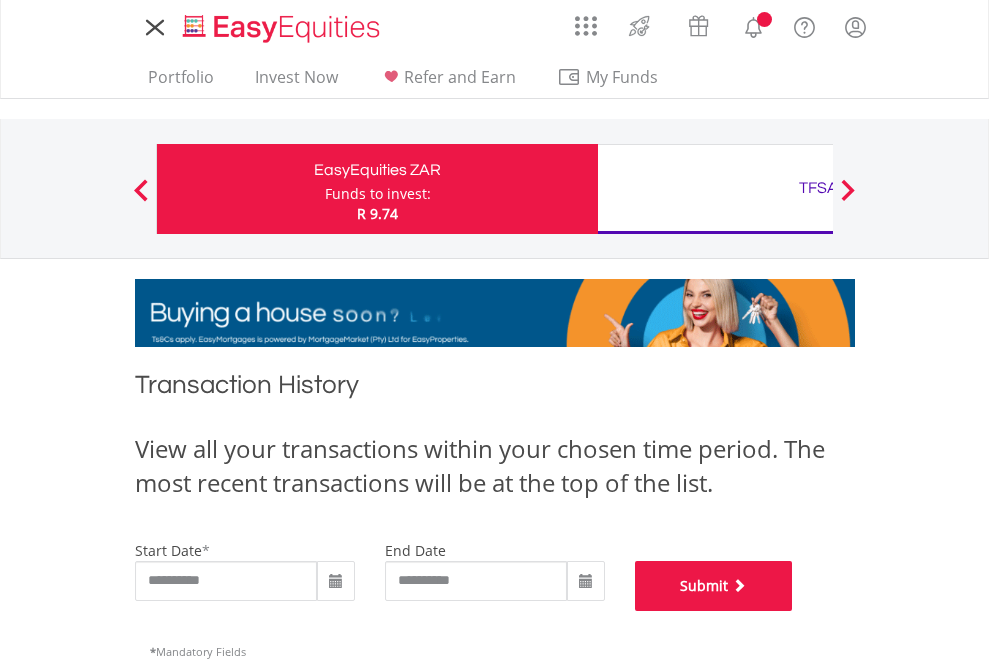 click on "Submit" at bounding box center (714, 586) 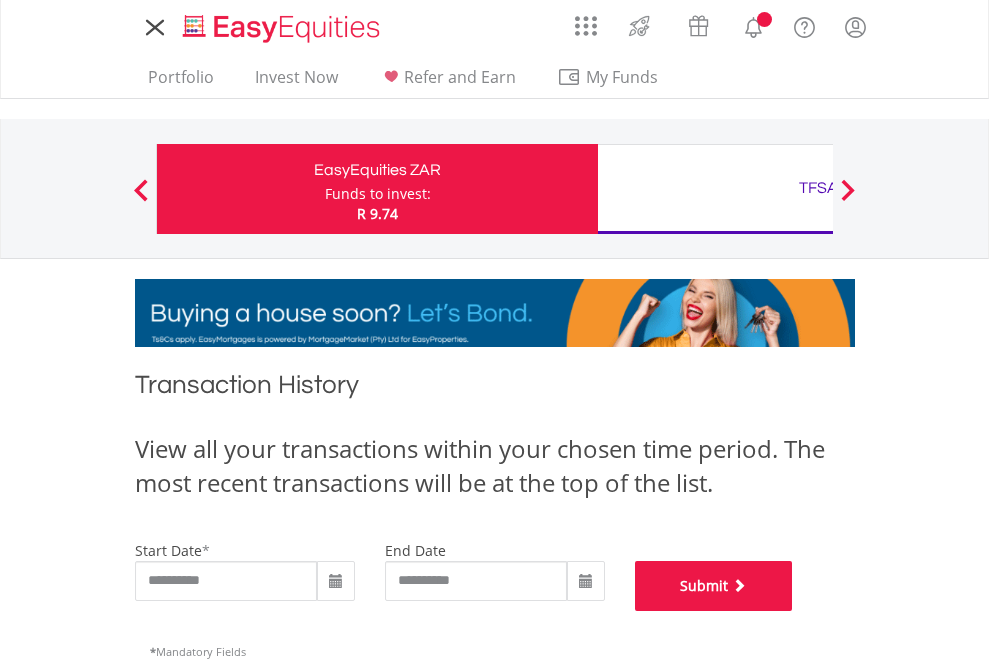 scroll, scrollTop: 811, scrollLeft: 0, axis: vertical 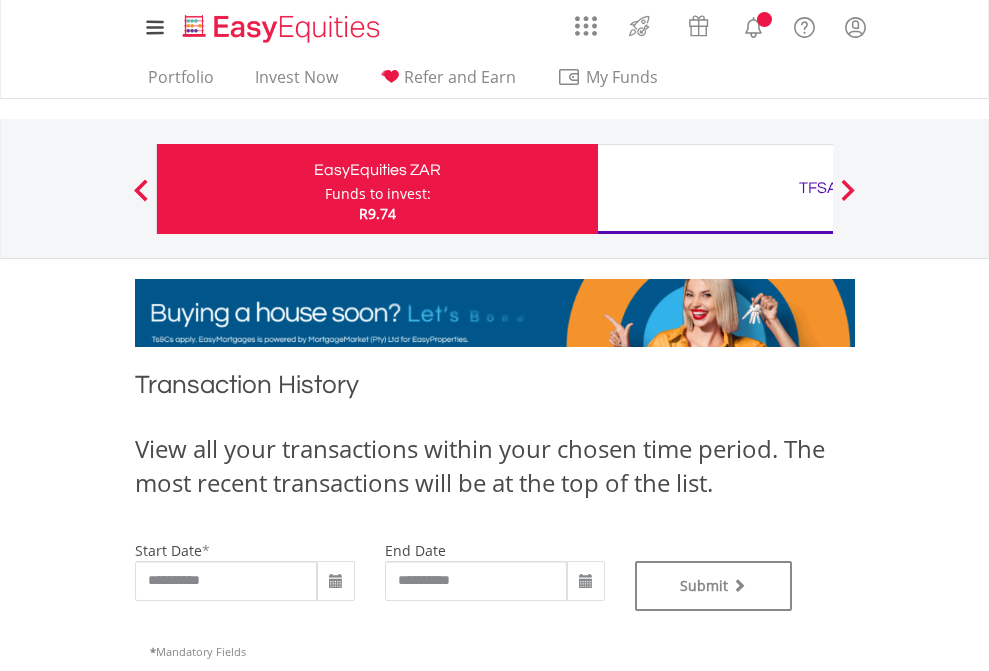 click on "TFSA" at bounding box center [818, 188] 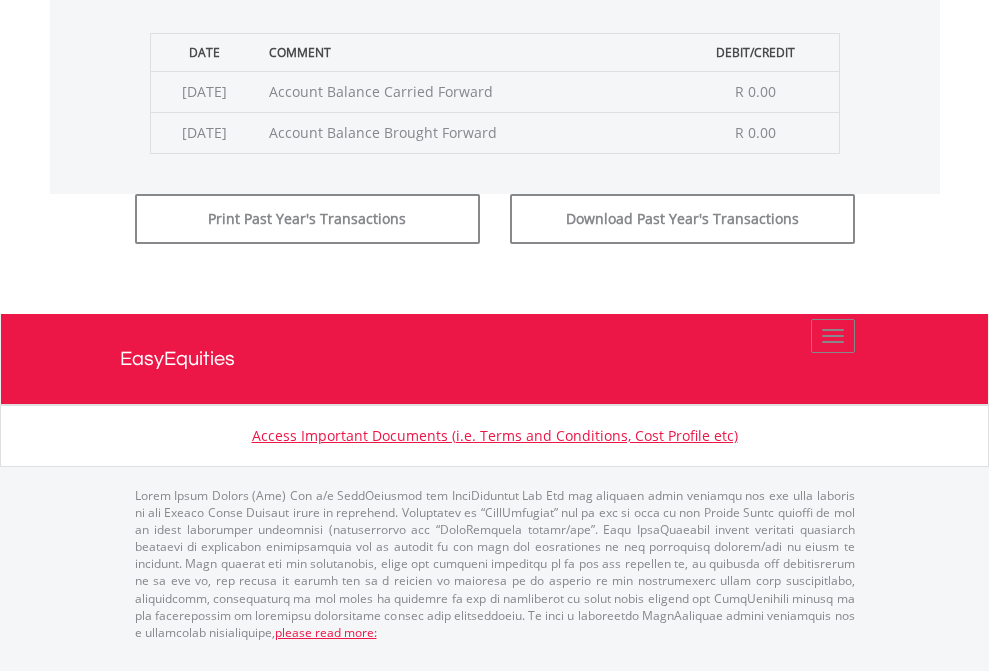 click on "Submit" at bounding box center (714, -183) 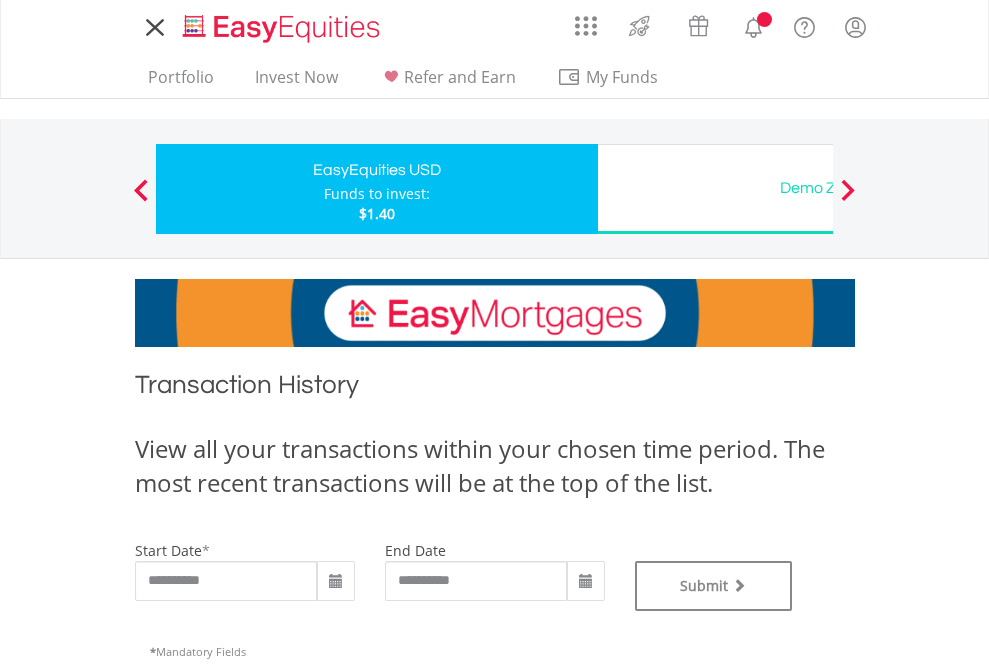 scroll, scrollTop: 0, scrollLeft: 0, axis: both 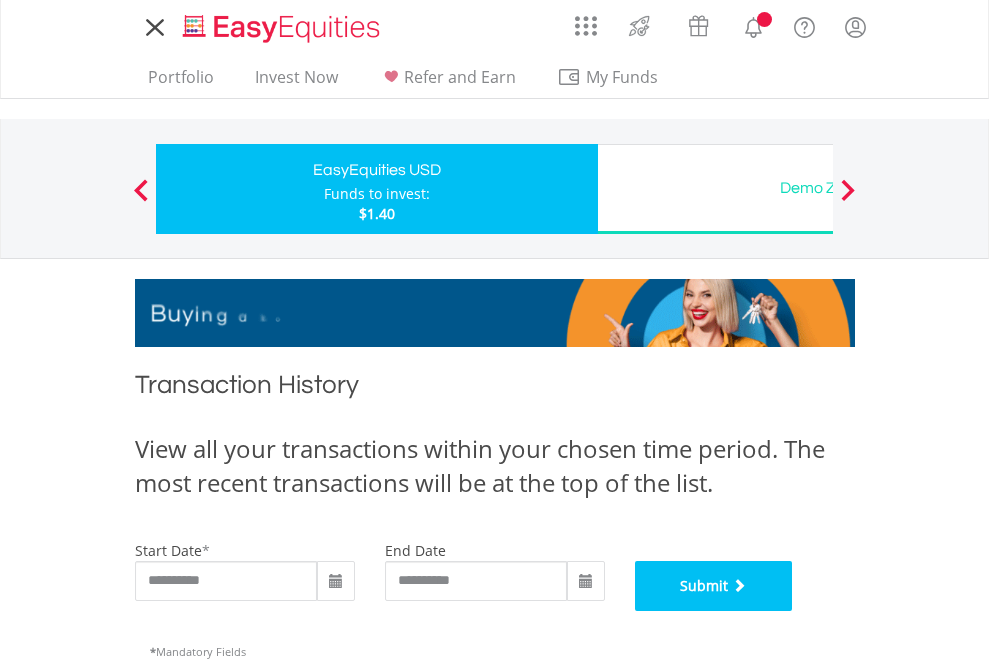 click on "Submit" at bounding box center [714, 586] 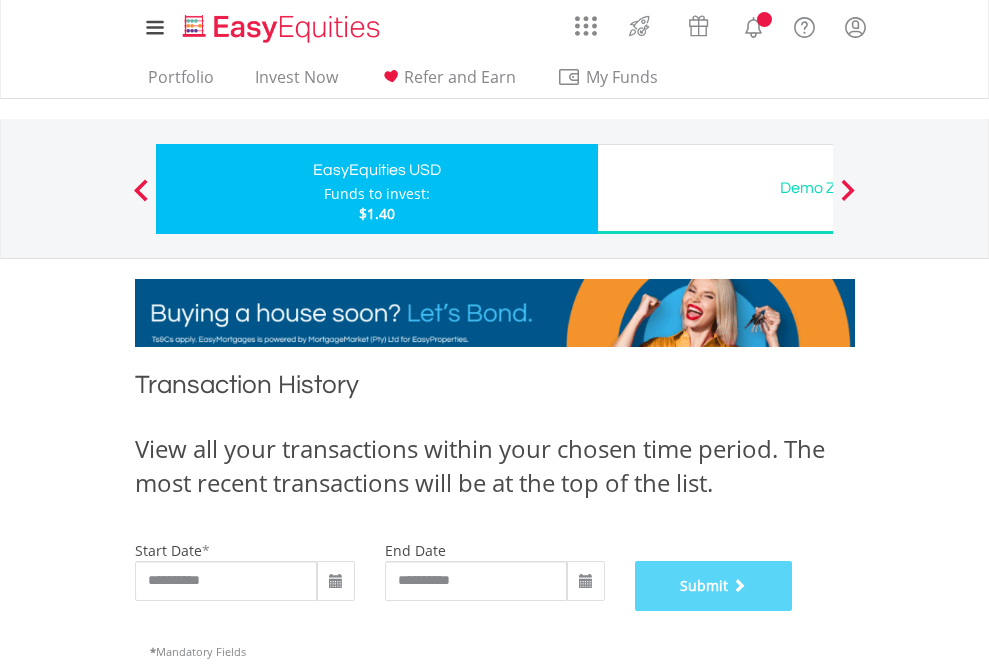 scroll, scrollTop: 811, scrollLeft: 0, axis: vertical 